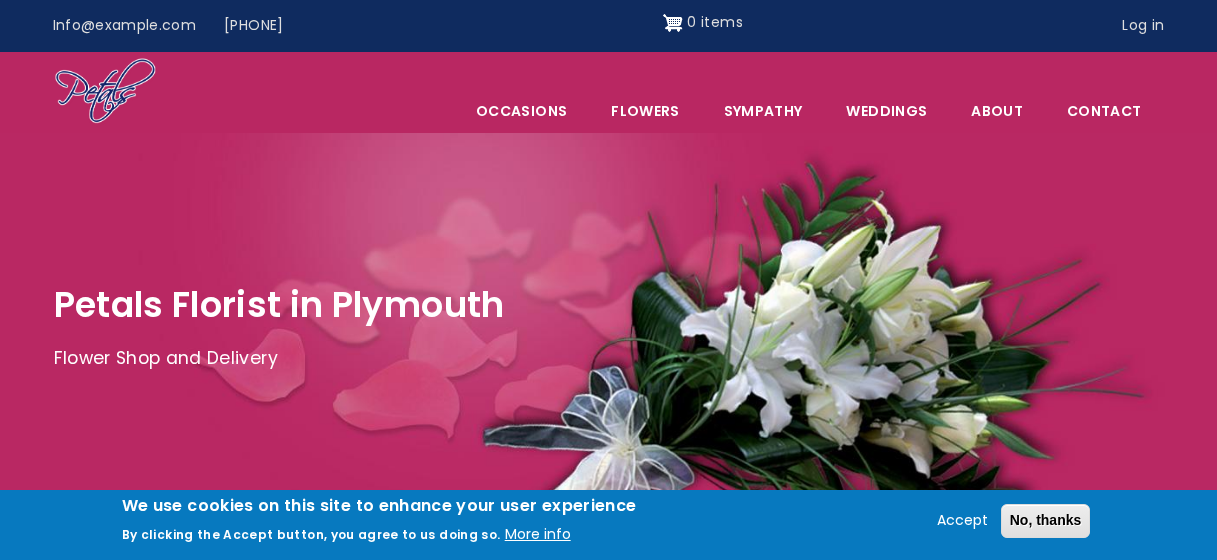 scroll, scrollTop: 0, scrollLeft: 0, axis: both 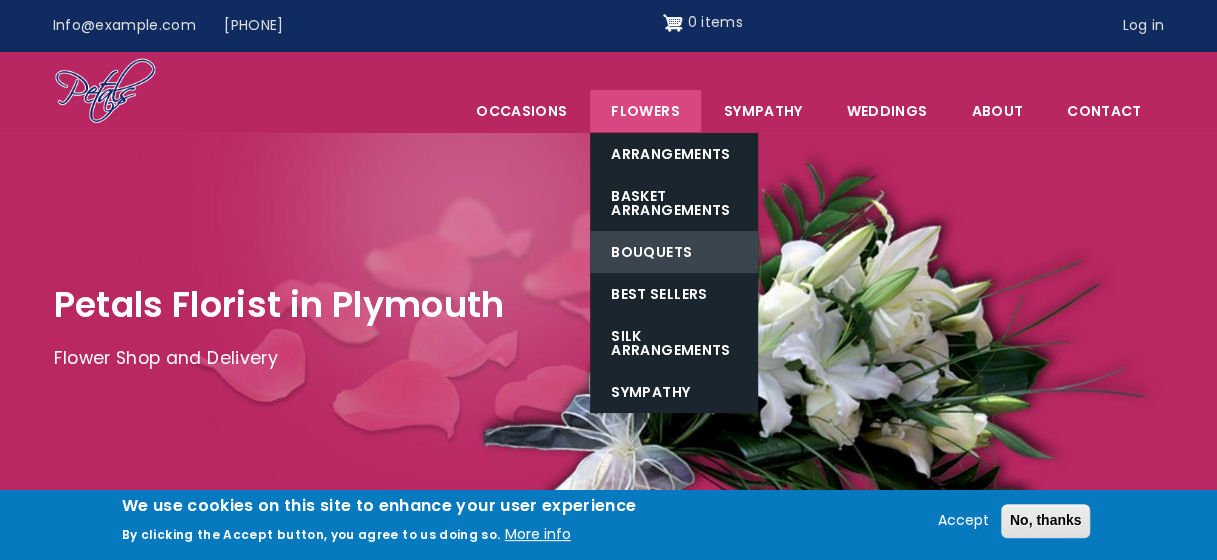 click on "Bouquets" at bounding box center [674, 252] 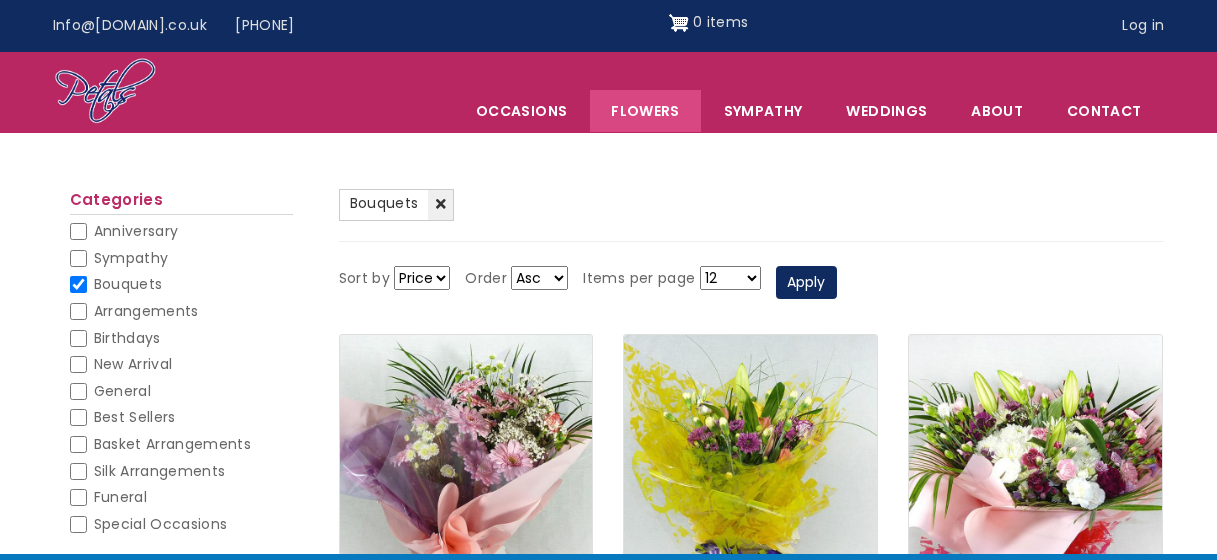 scroll, scrollTop: 0, scrollLeft: 0, axis: both 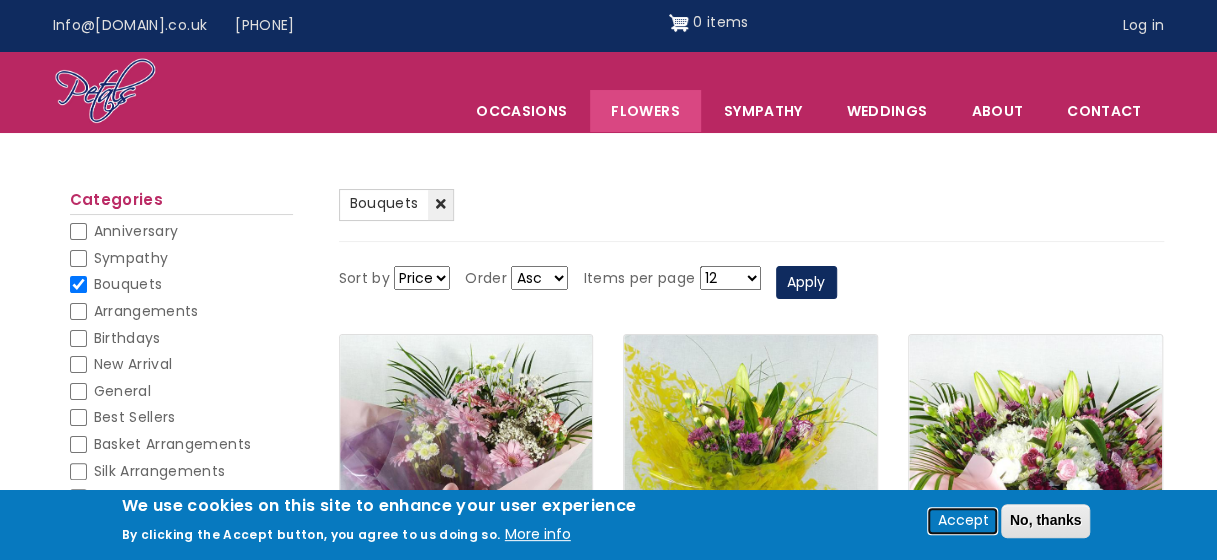 click on "Accept" at bounding box center (962, 521) 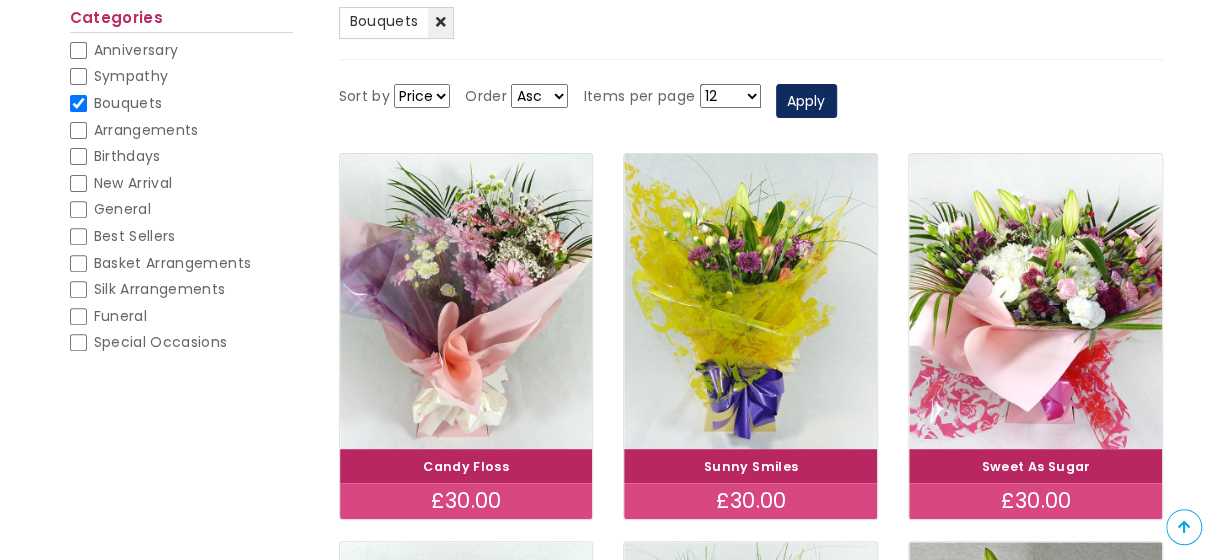 scroll, scrollTop: 280, scrollLeft: 0, axis: vertical 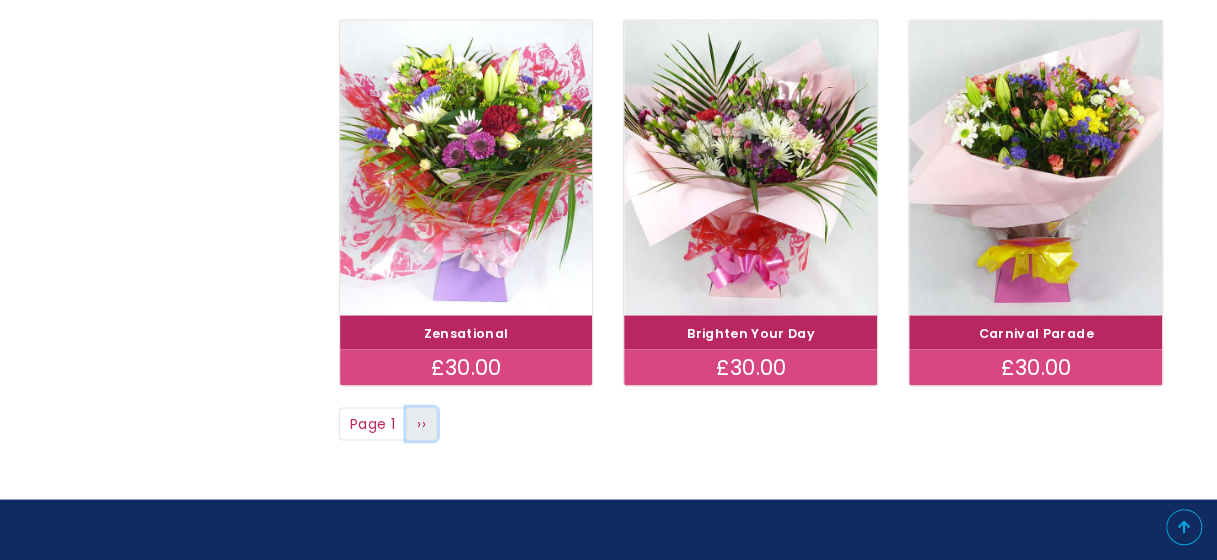 click on "››" at bounding box center [421, 423] 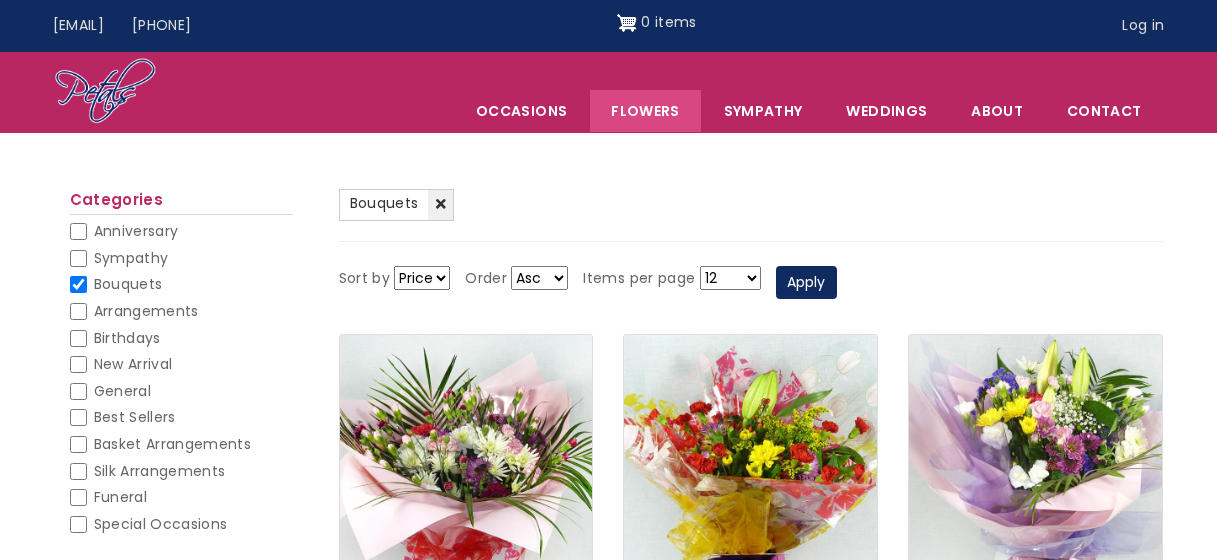 scroll, scrollTop: 0, scrollLeft: 0, axis: both 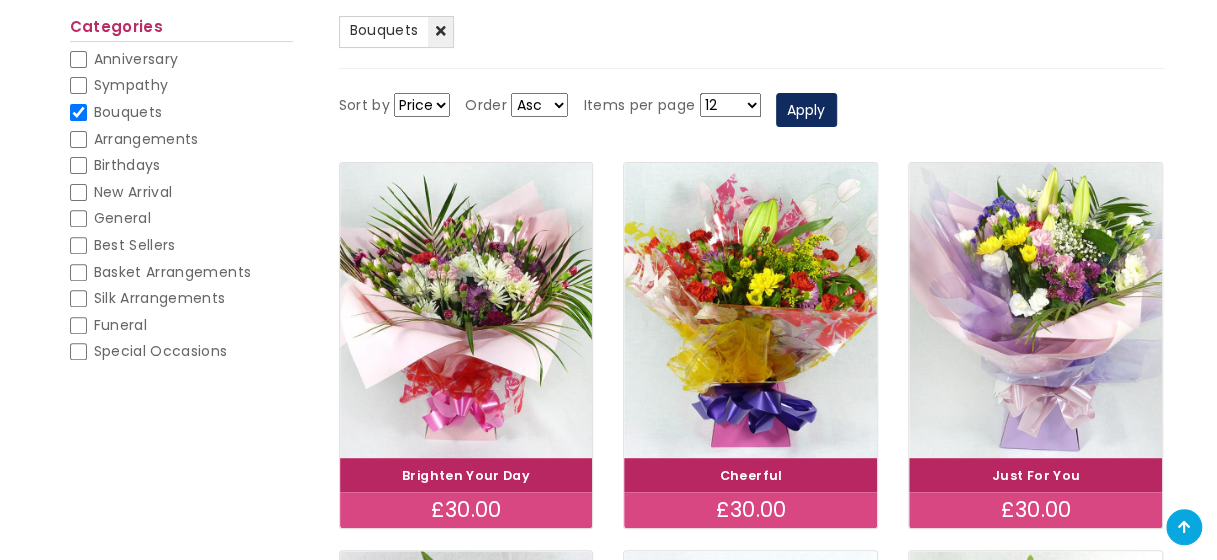 click at bounding box center [1184, 527] 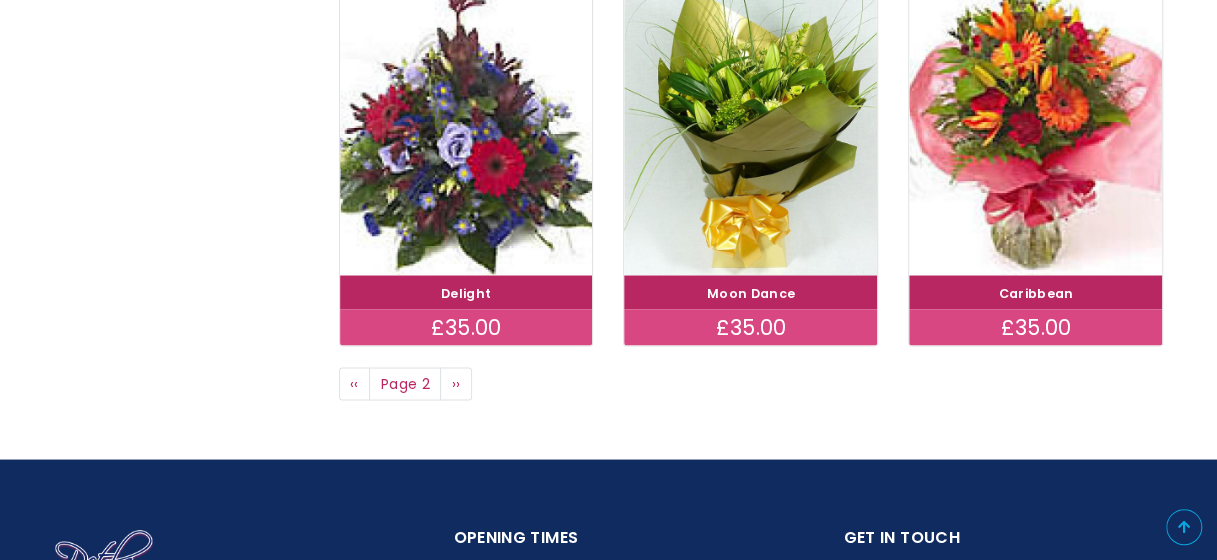 scroll, scrollTop: 1773, scrollLeft: 0, axis: vertical 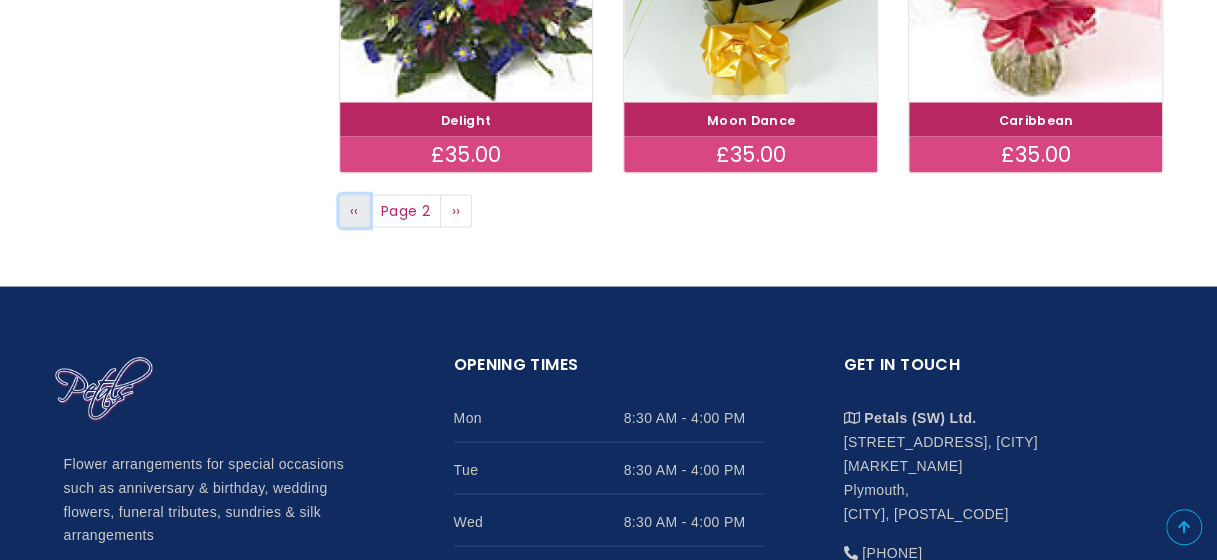 click on "‹‹" at bounding box center (354, 210) 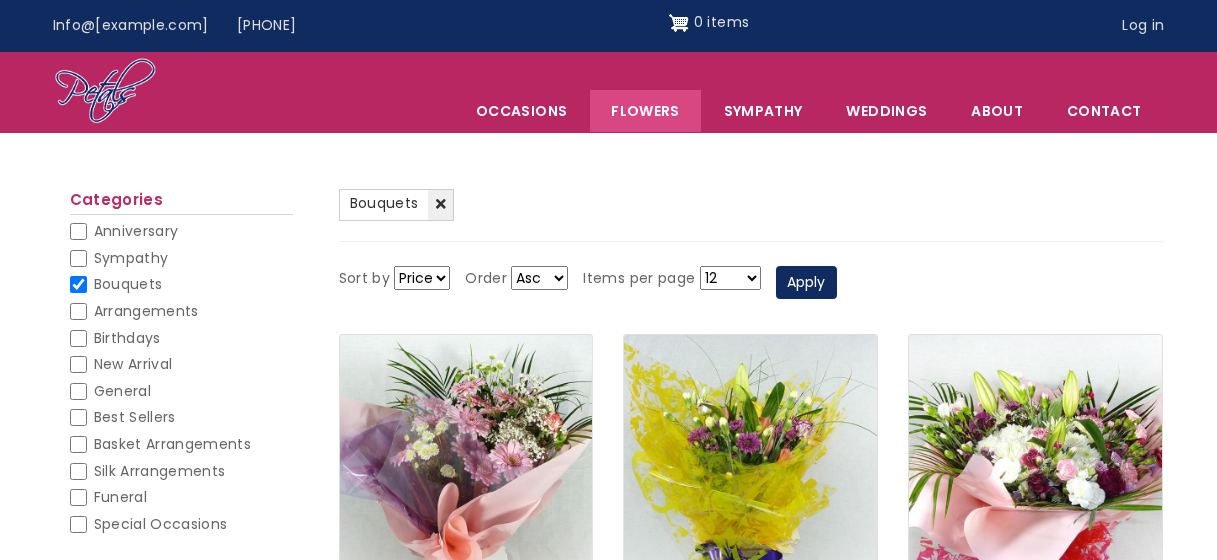 scroll, scrollTop: 0, scrollLeft: 0, axis: both 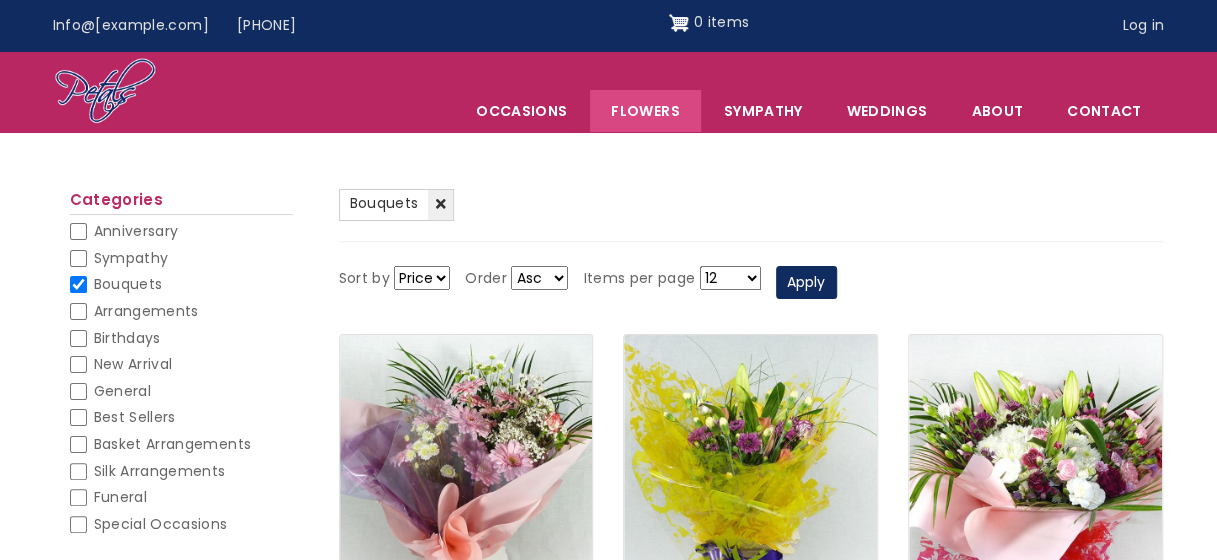 click on "(-)
Bouquets
Sort by
Price Title
Order
Asc Desc
Items per page
12 18 24 30 - All -
Apply
Candy Floss
£30.00
Sunny Smiles
£30.00
Sweet As Sugar
£30.00" at bounding box center (608, 1054) 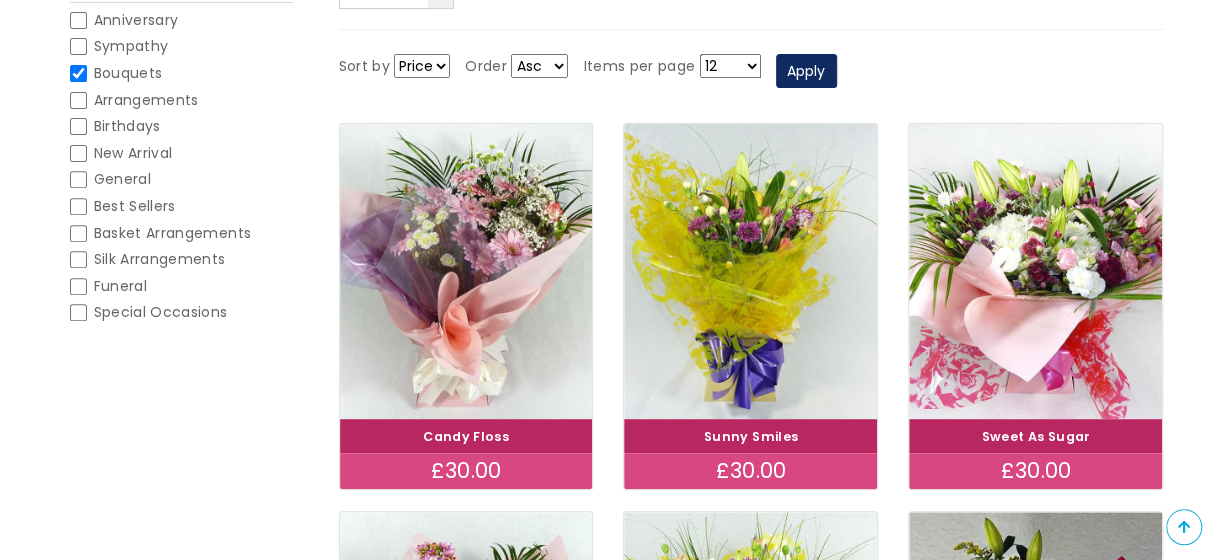 scroll, scrollTop: 306, scrollLeft: 0, axis: vertical 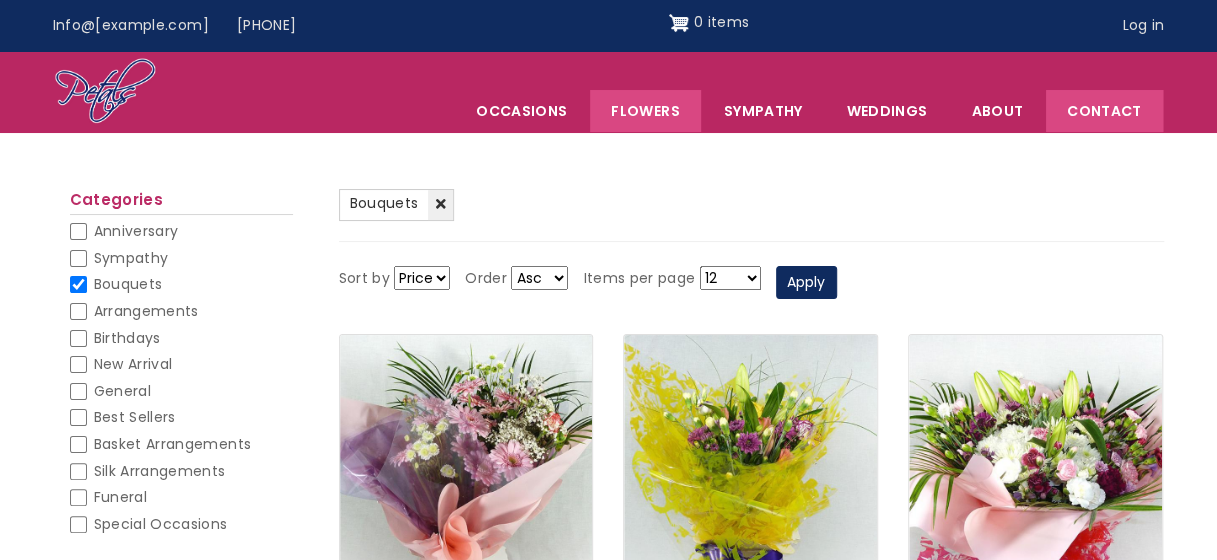 click on "Contact" at bounding box center [1104, 111] 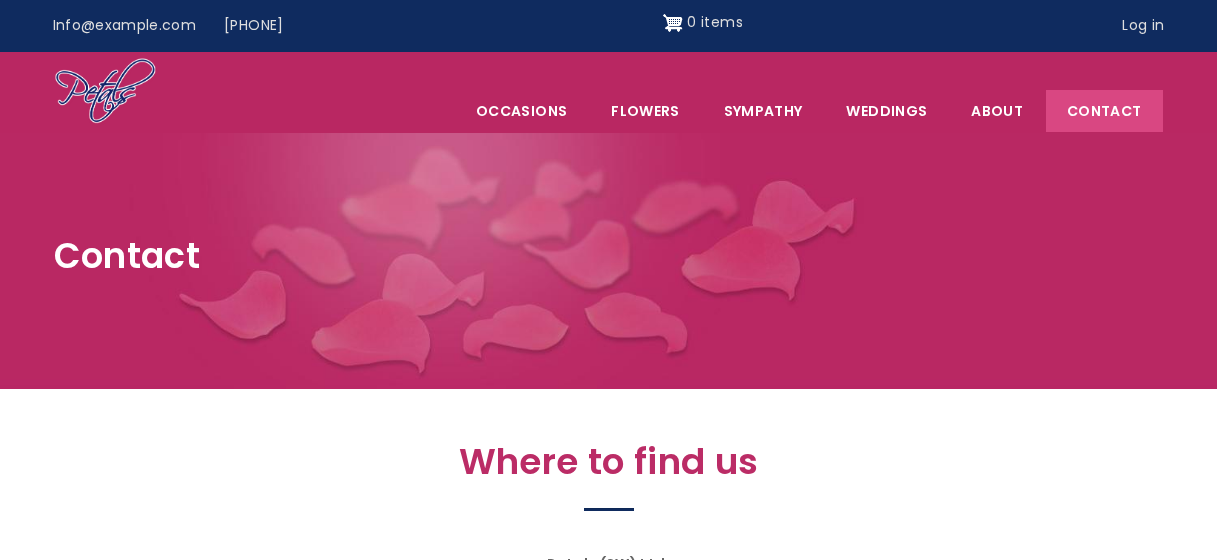 scroll, scrollTop: 0, scrollLeft: 0, axis: both 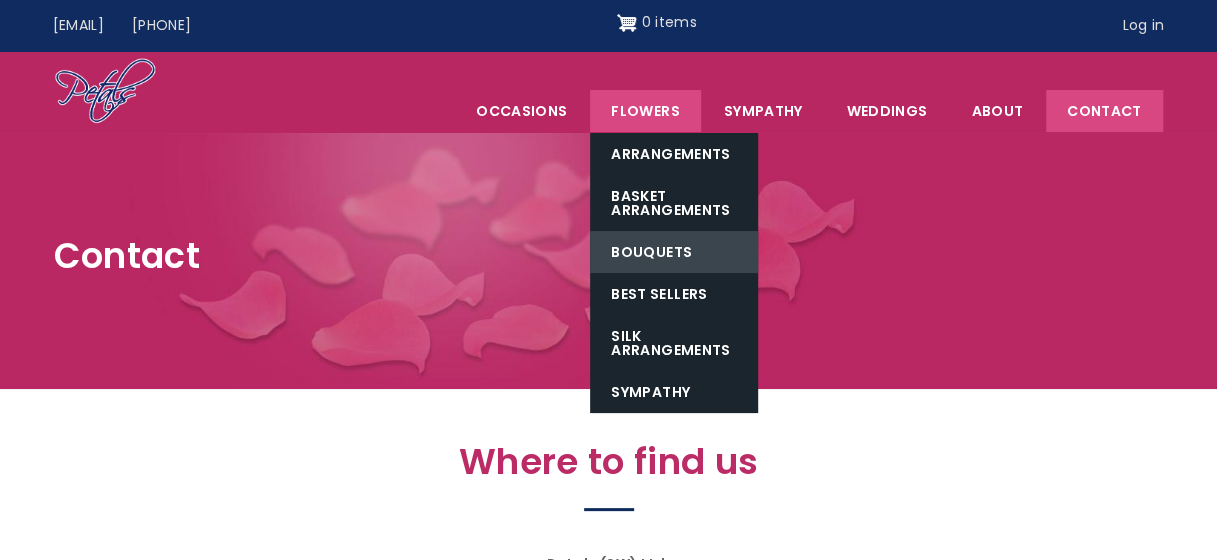 click on "Bouquets" at bounding box center [674, 252] 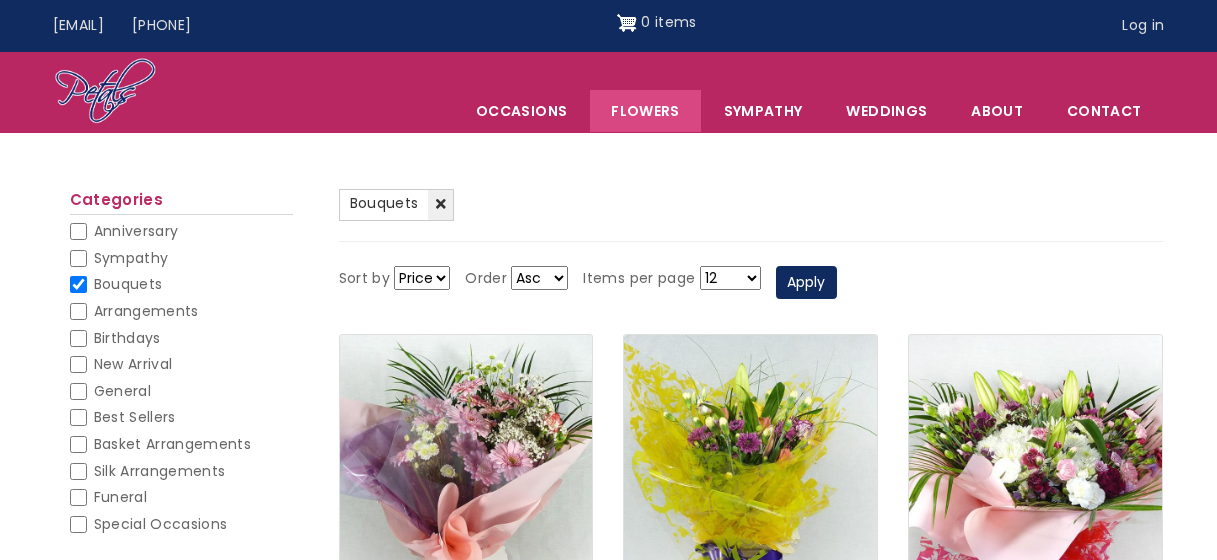 scroll, scrollTop: 0, scrollLeft: 0, axis: both 